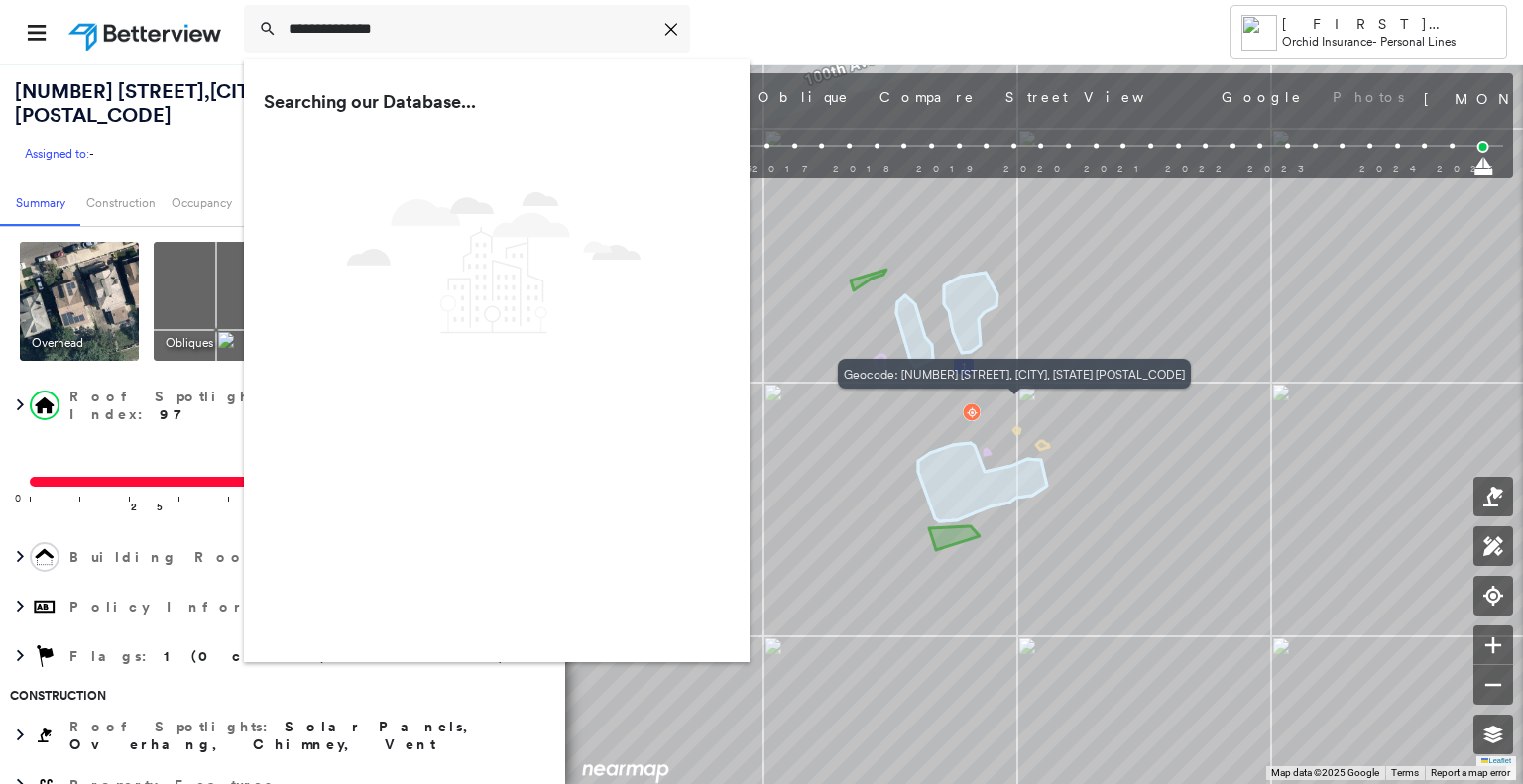 scroll, scrollTop: 0, scrollLeft: 0, axis: both 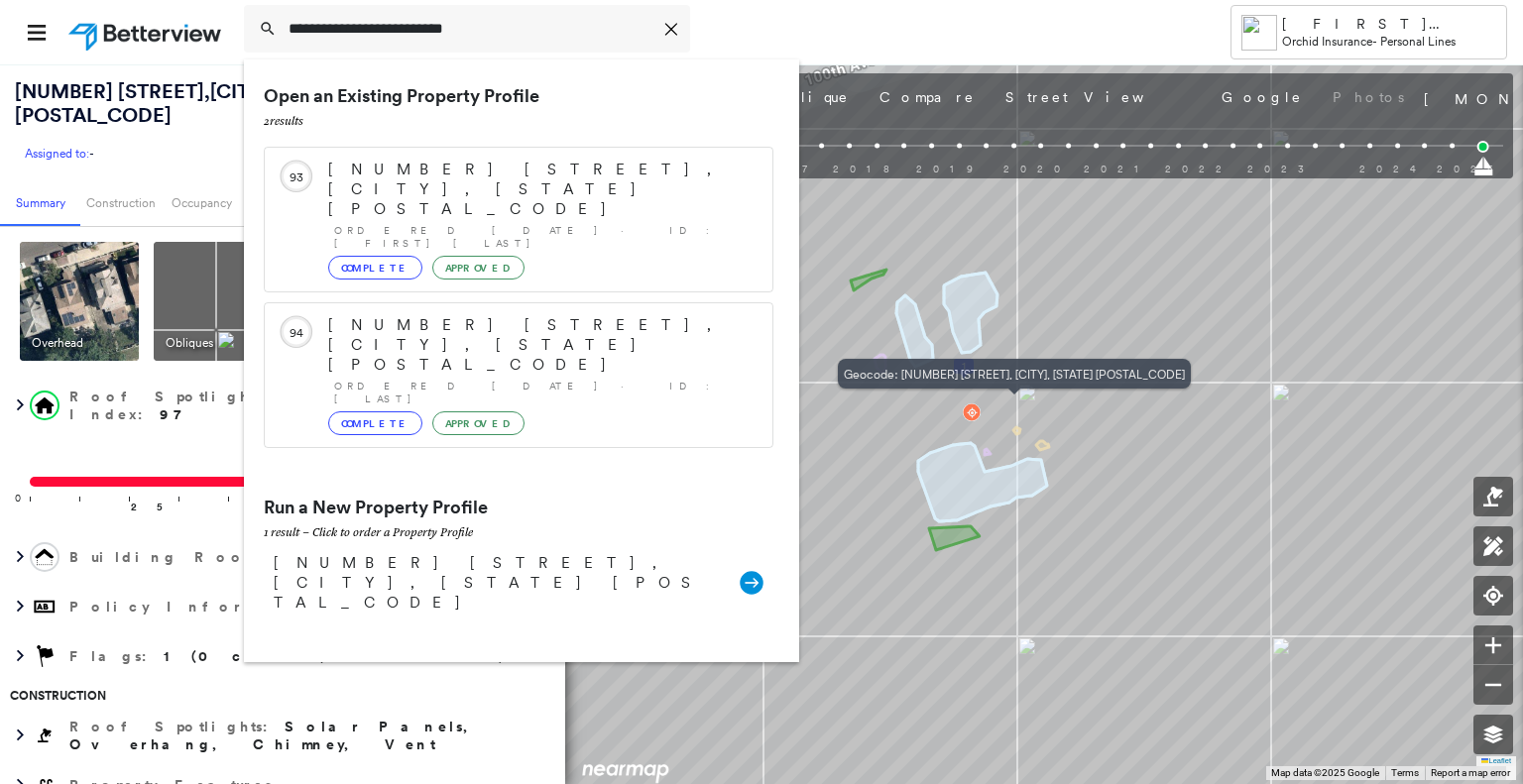 type on "**********" 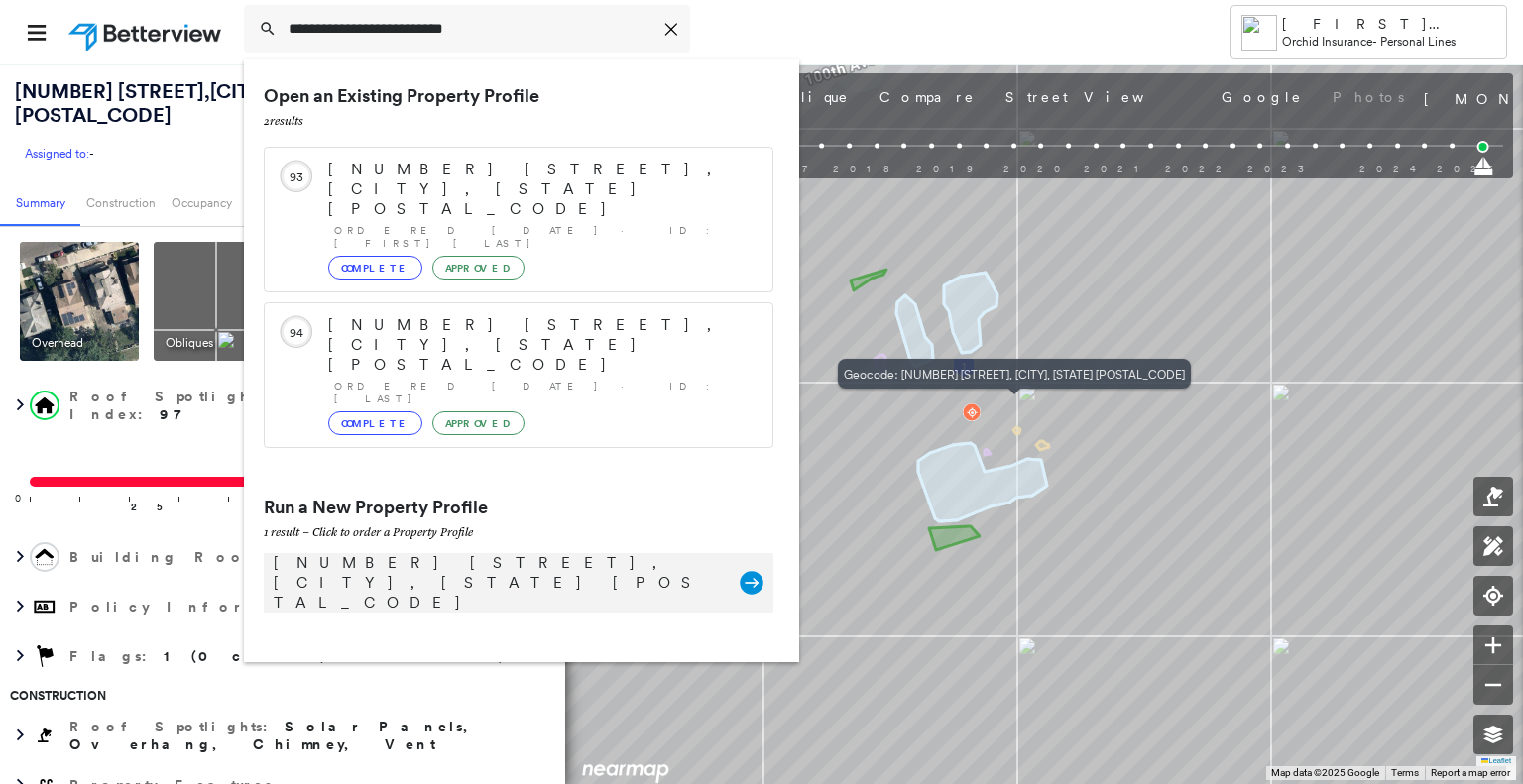 click on "[NUMBER] [STREET], [CITY], [STATE] [POSTAL_CODE]" at bounding box center [497, 583] 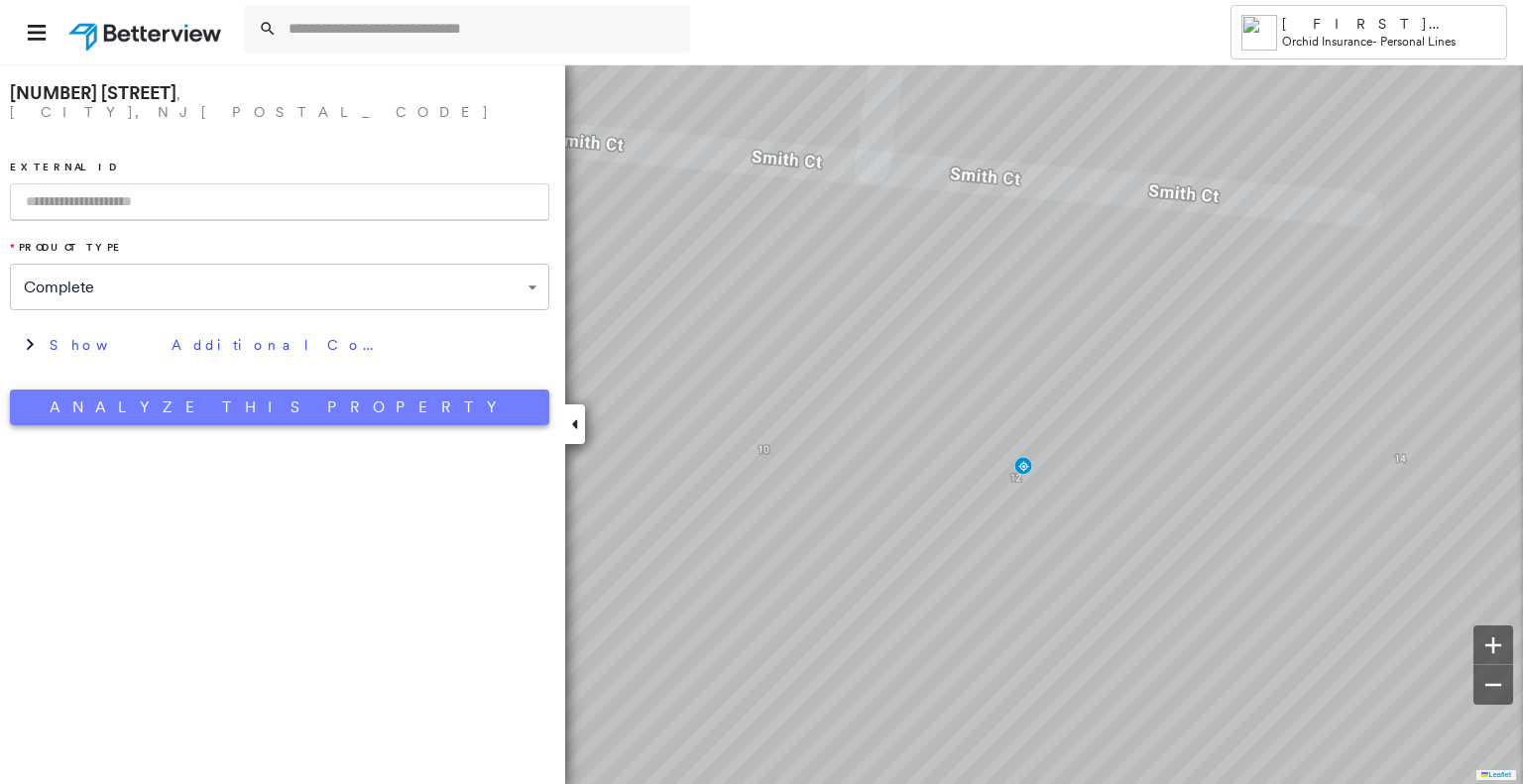 click on "Analyze This Property" at bounding box center (280, 407) 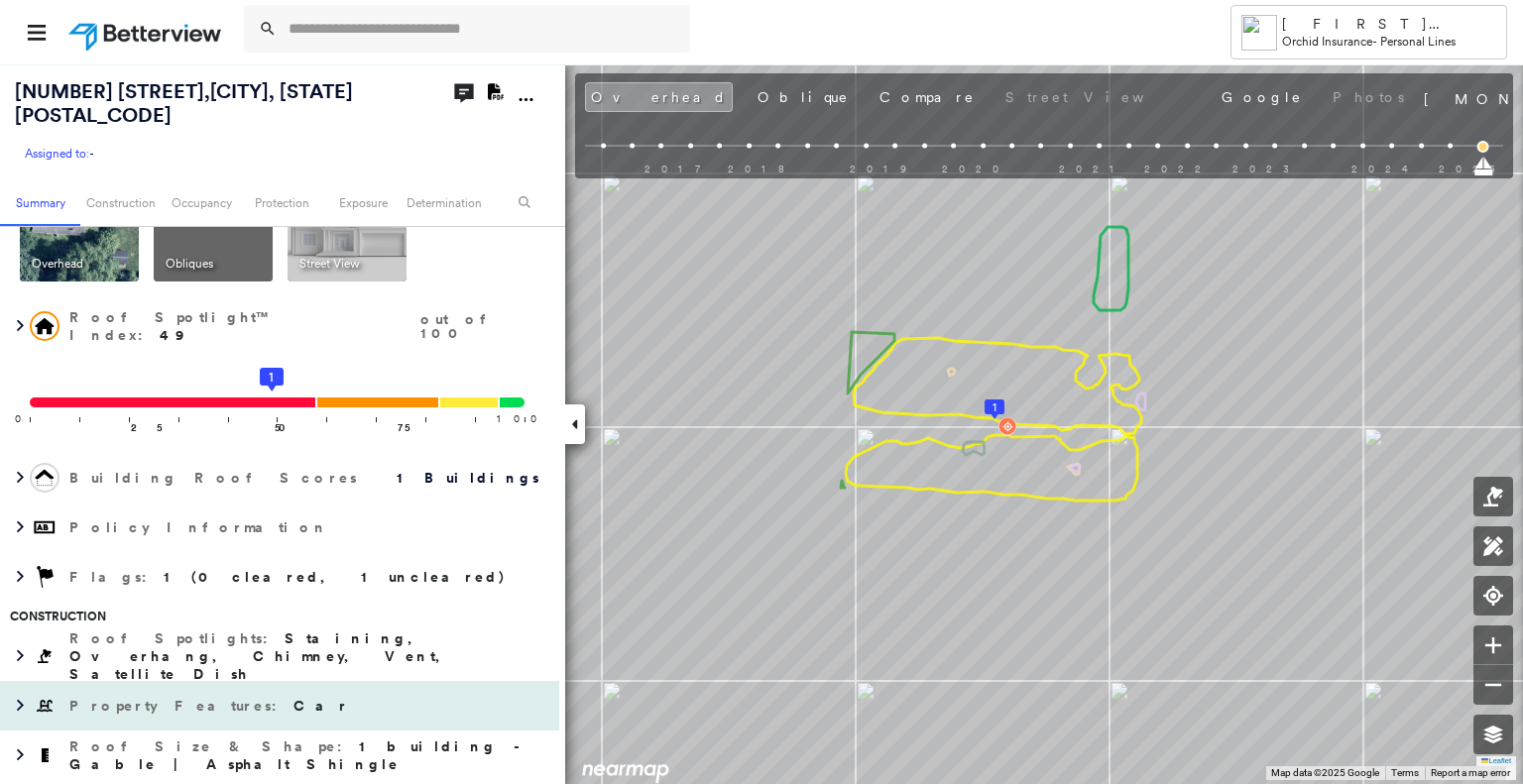 scroll, scrollTop: 198, scrollLeft: 0, axis: vertical 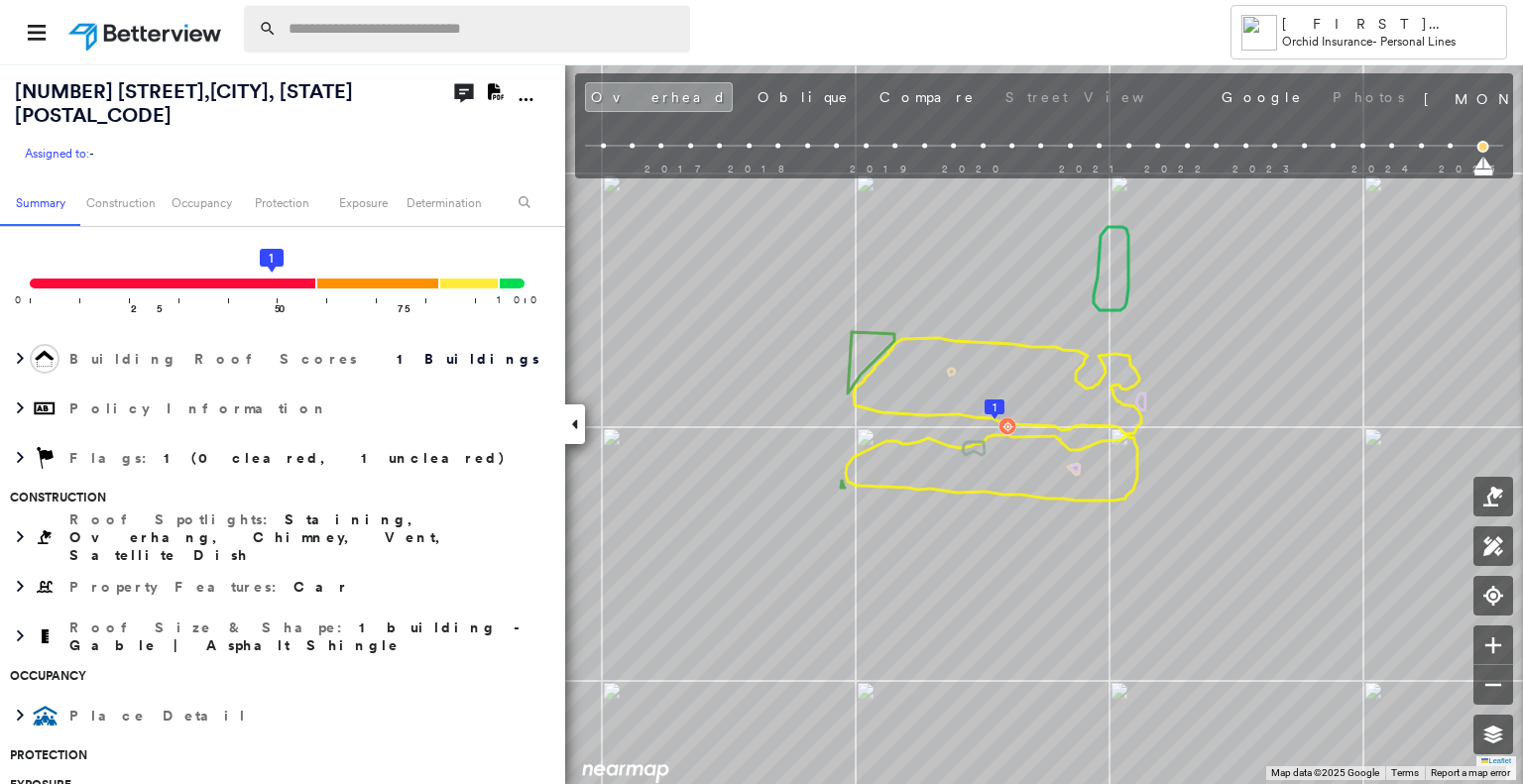 click at bounding box center [483, 29] 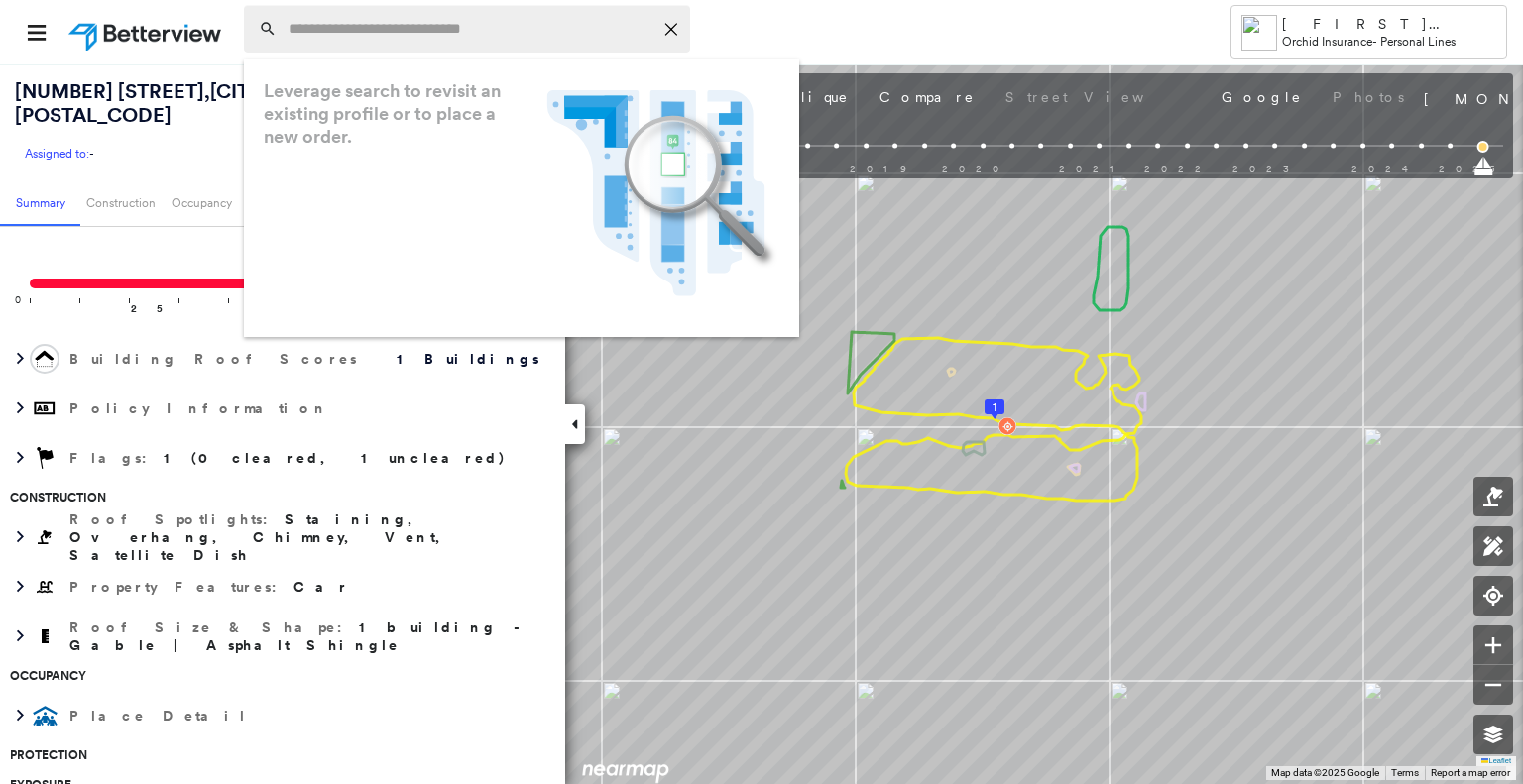 paste on "**********" 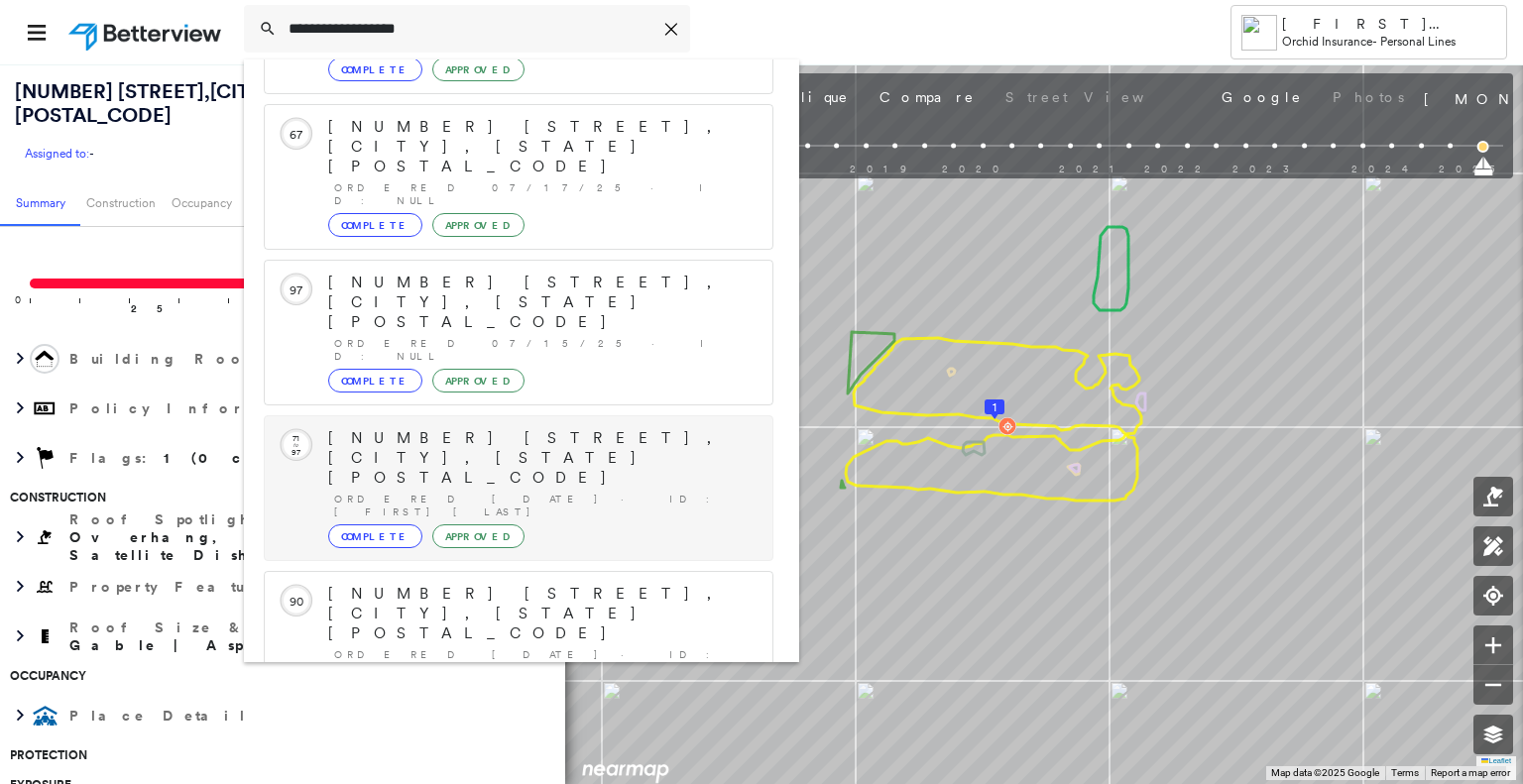 scroll, scrollTop: 250, scrollLeft: 0, axis: vertical 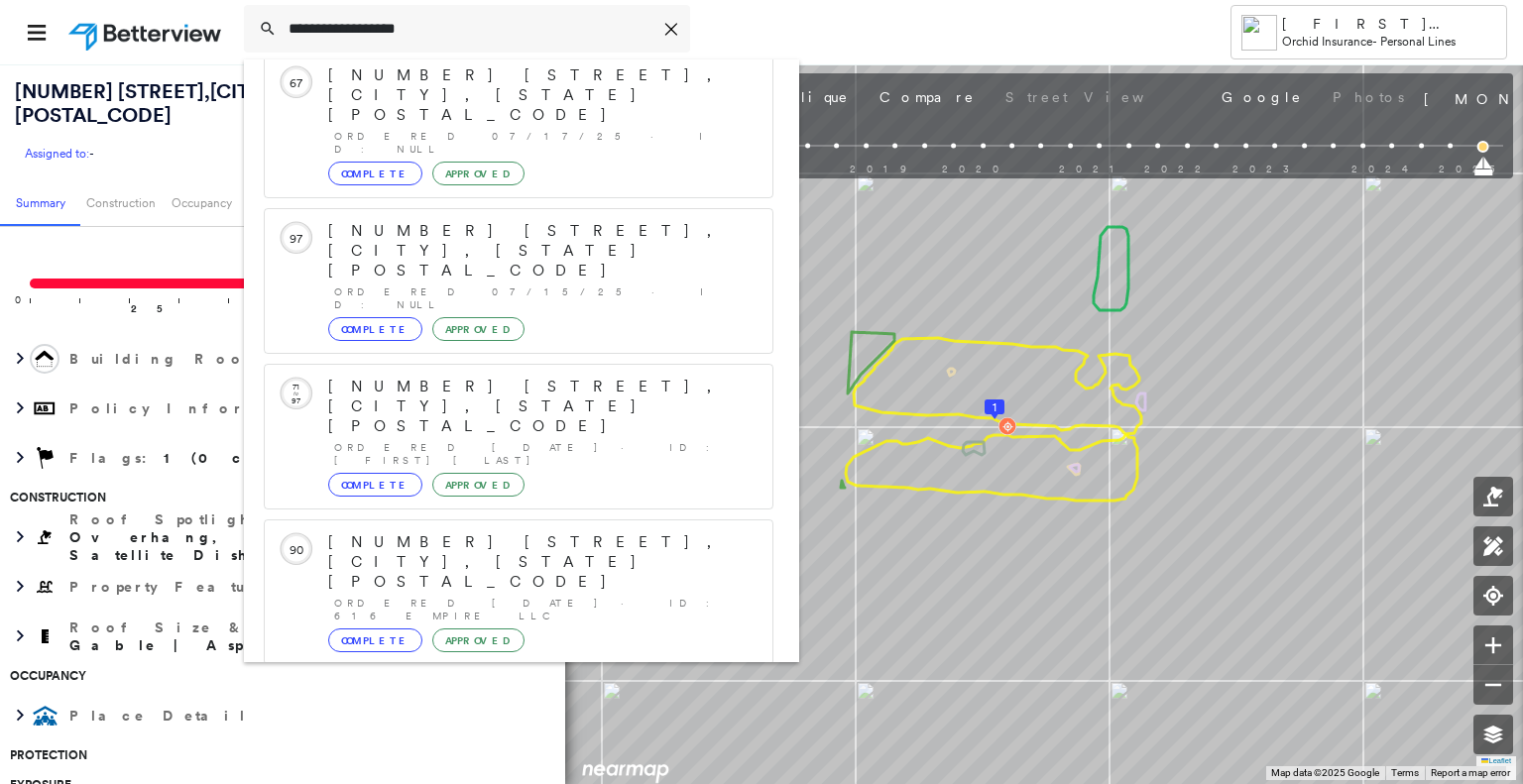 type on "**********" 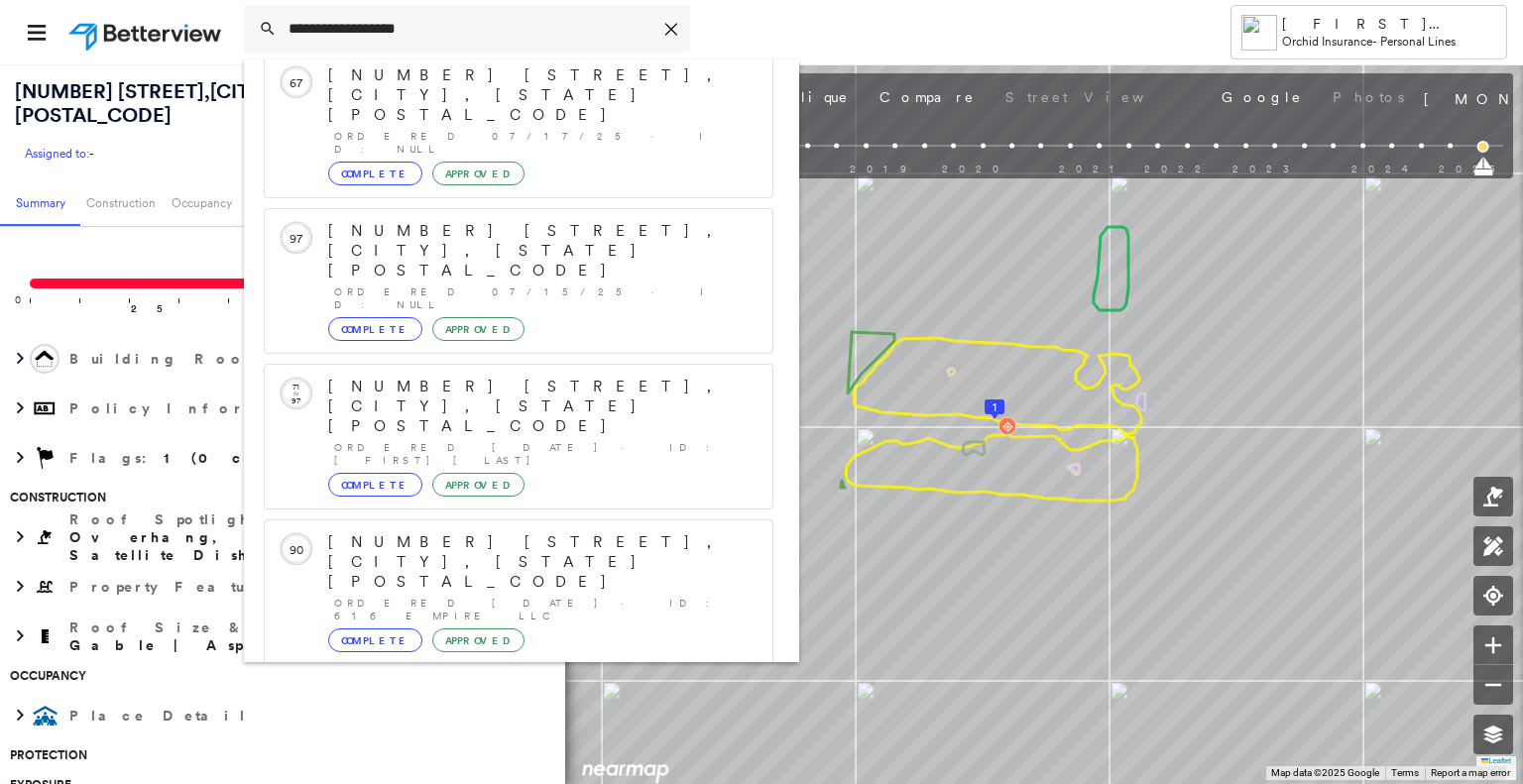 click on "[NUMBER] [STREET], [CITY], [STATE] [POSTAL_CODE]" at bounding box center (497, 851) 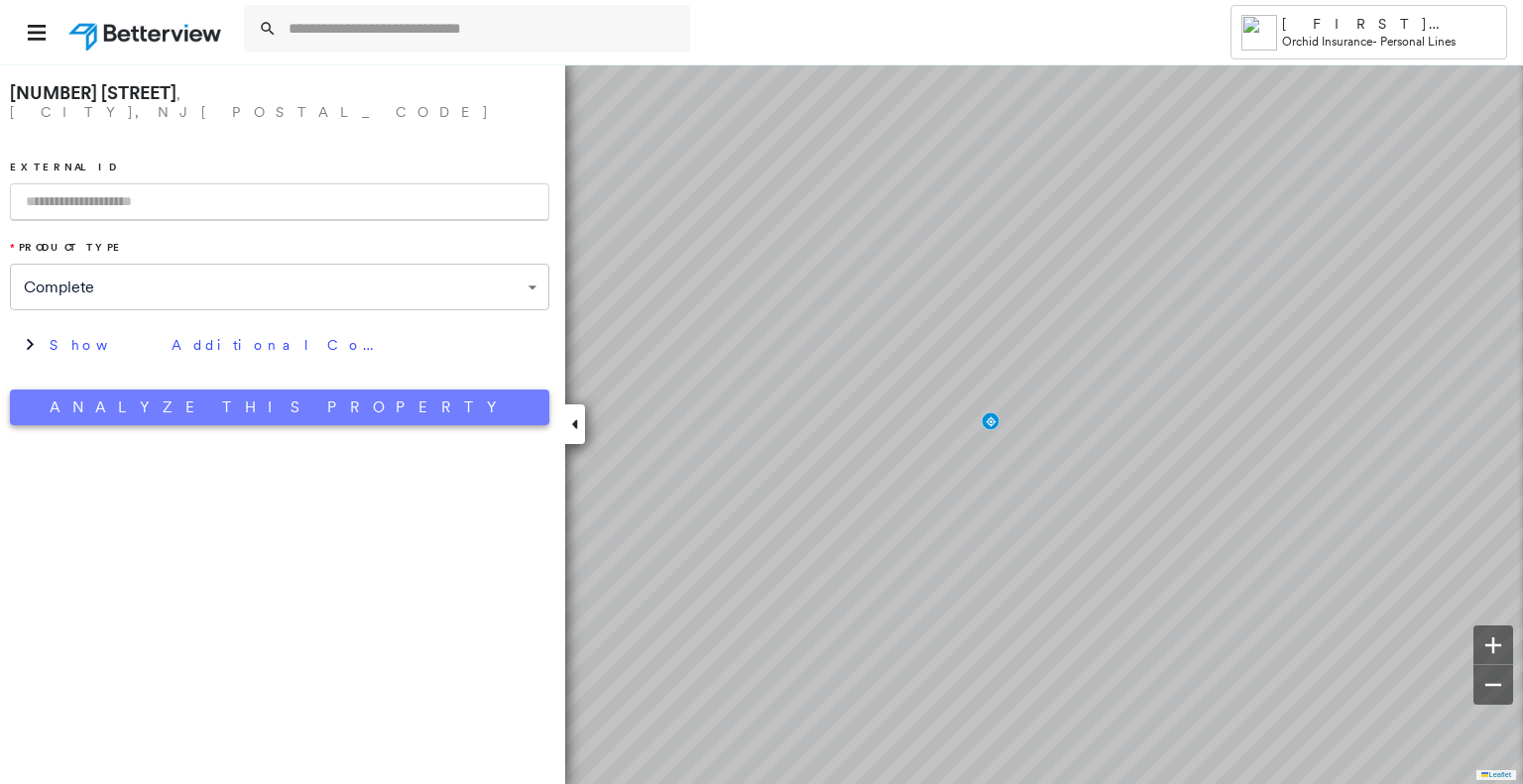 click on "Analyze This Property" at bounding box center [280, 407] 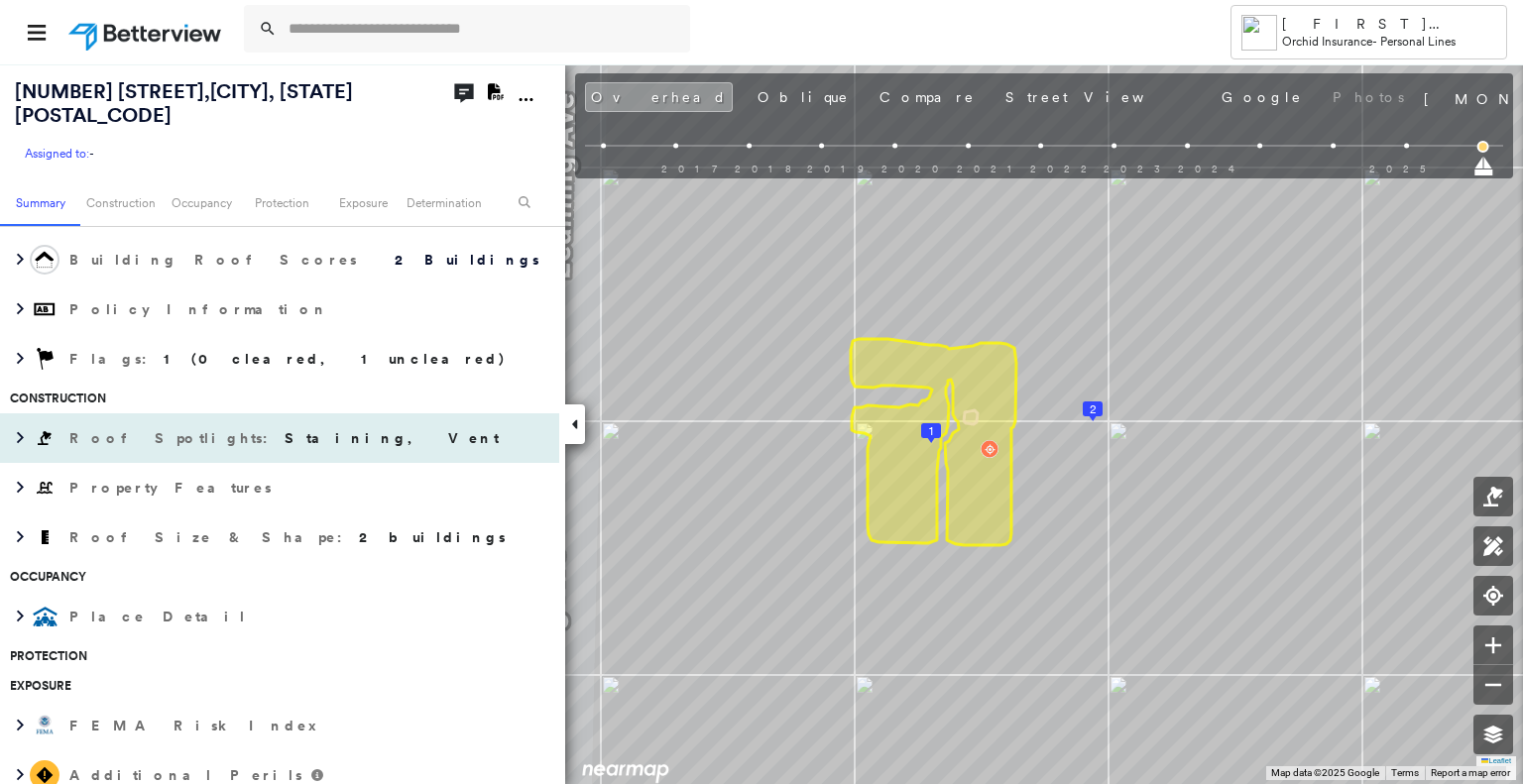 scroll, scrollTop: 0, scrollLeft: 0, axis: both 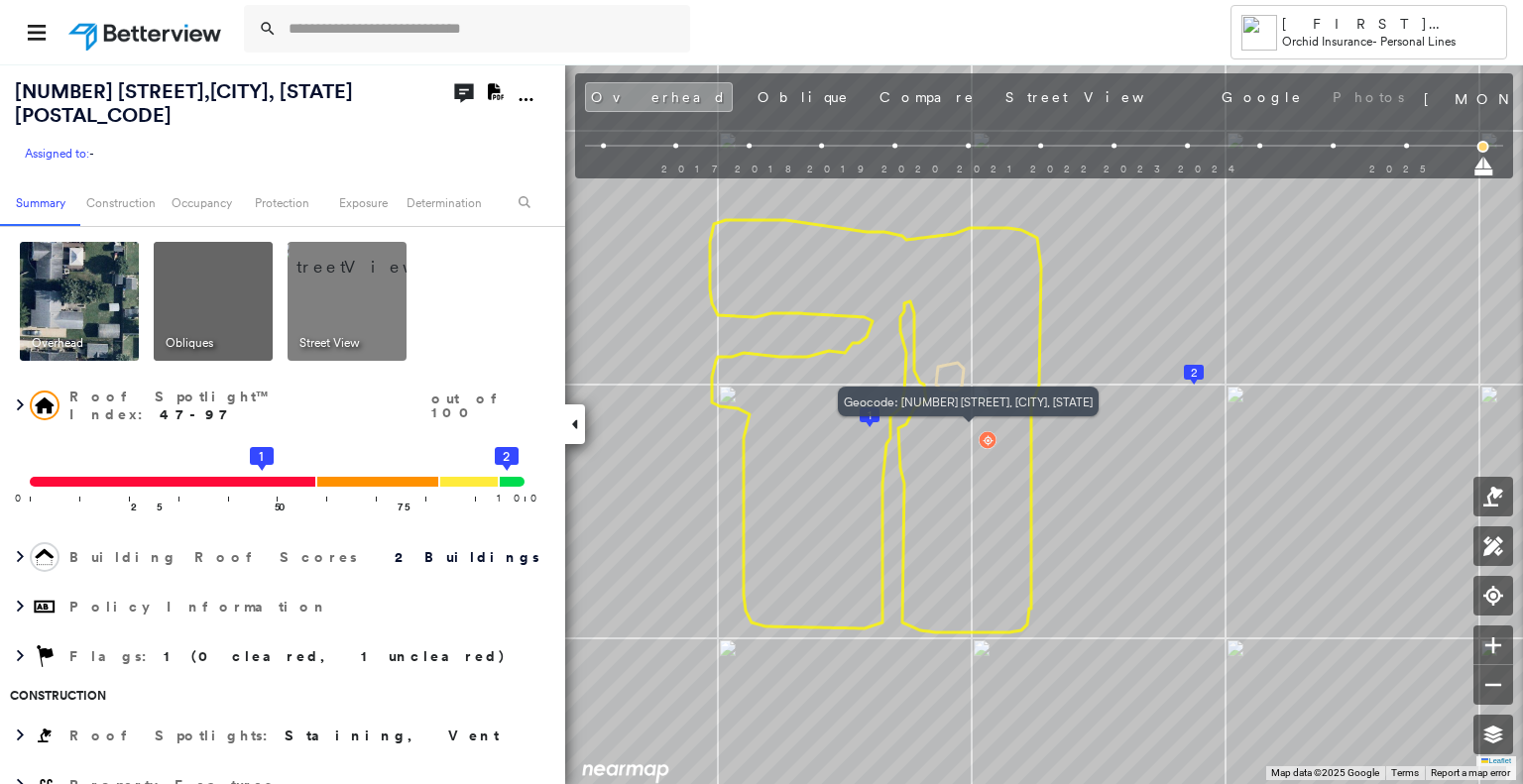 click 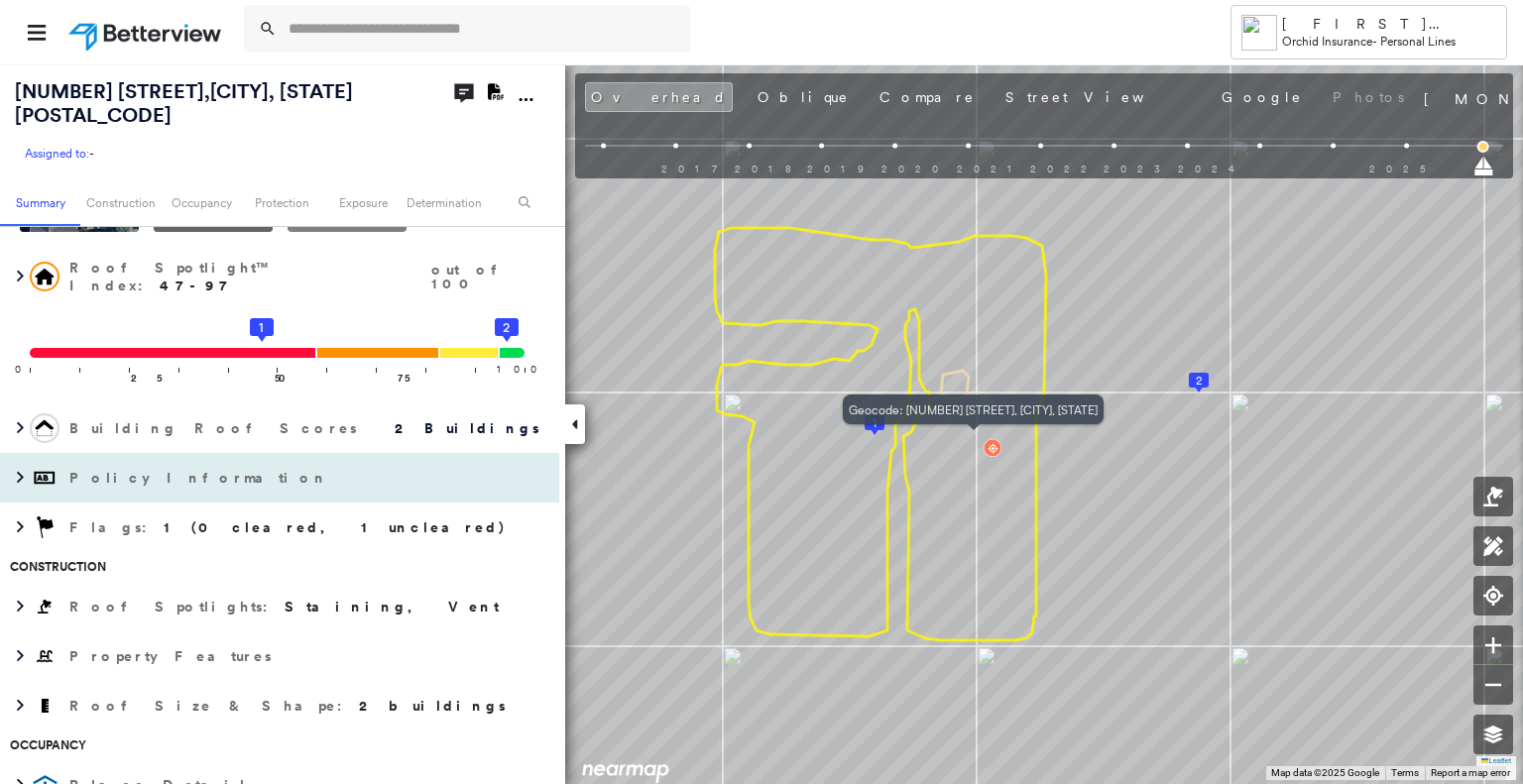 scroll, scrollTop: 99, scrollLeft: 0, axis: vertical 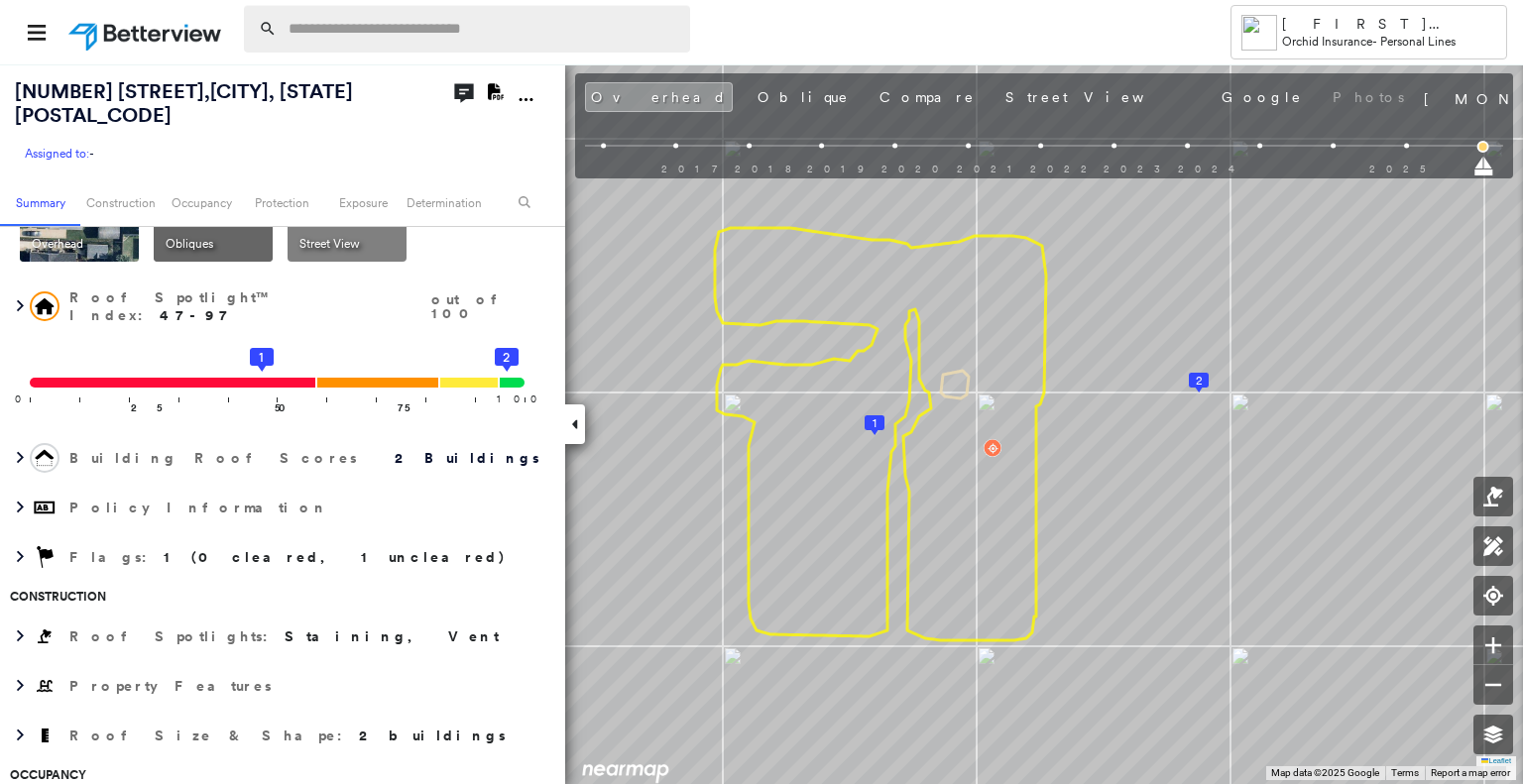click at bounding box center [483, 29] 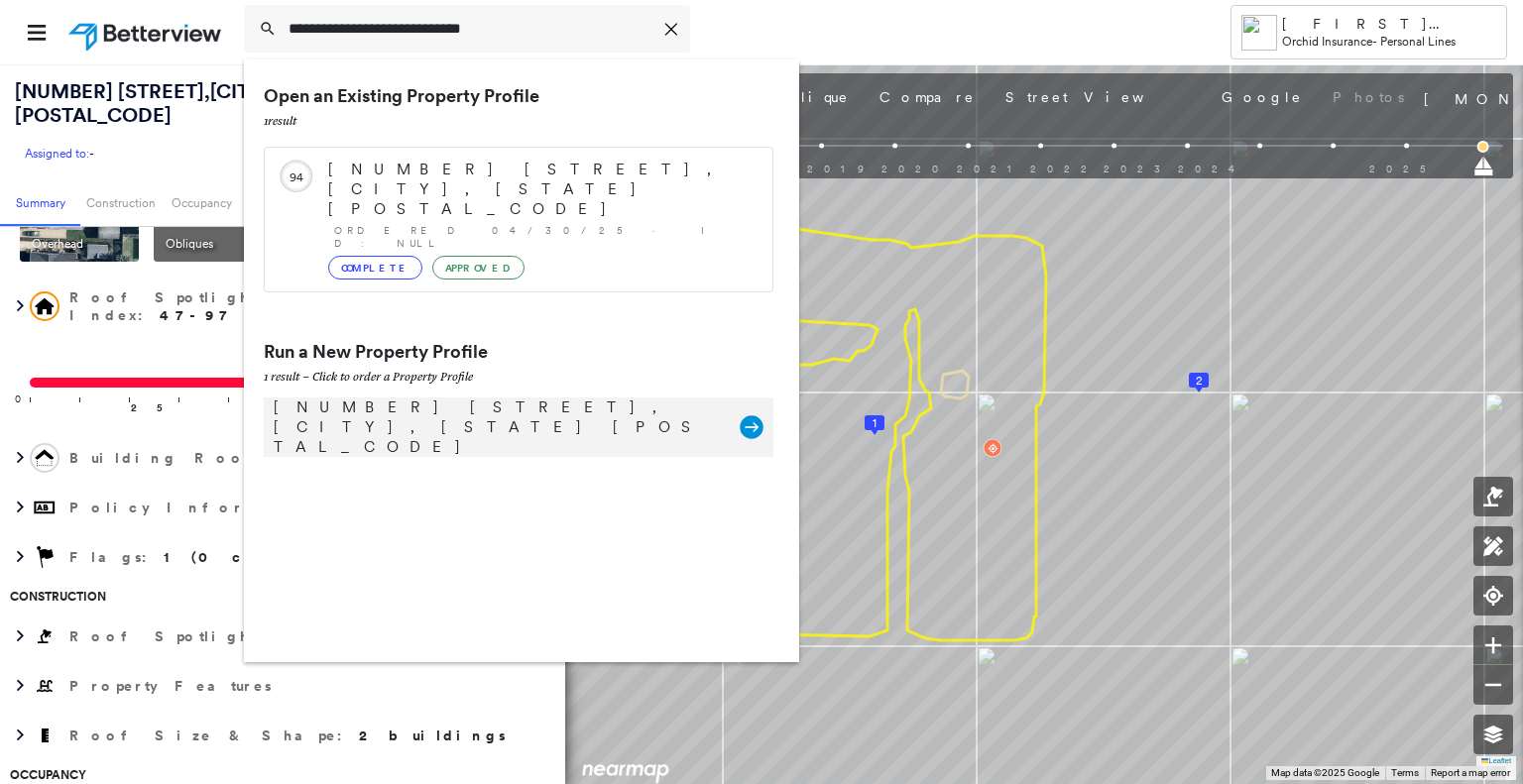 type on "**********" 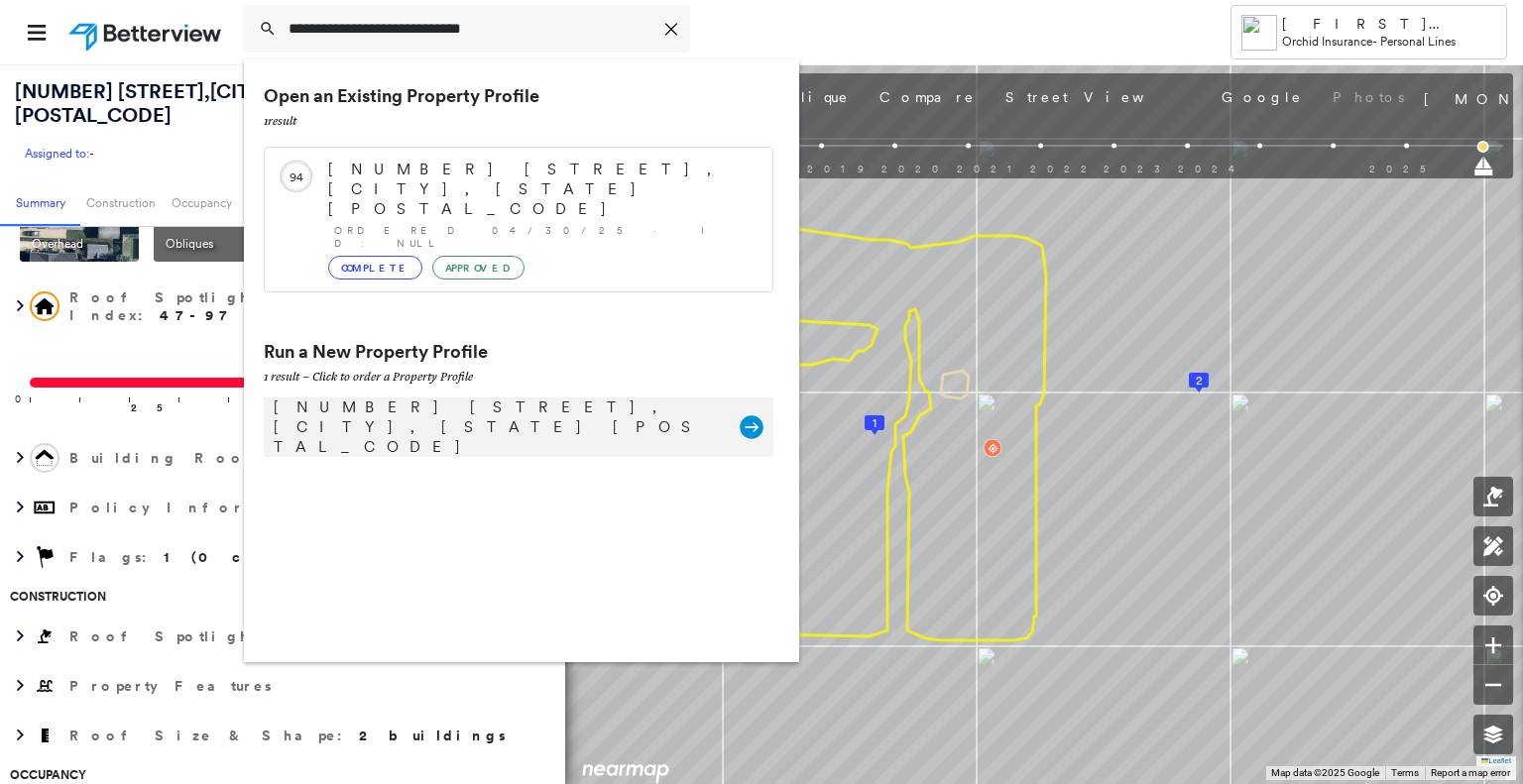 click on "[NUMBER] [STREET], [CITY], [STATE] [POSTAL_CODE]" at bounding box center (497, 427) 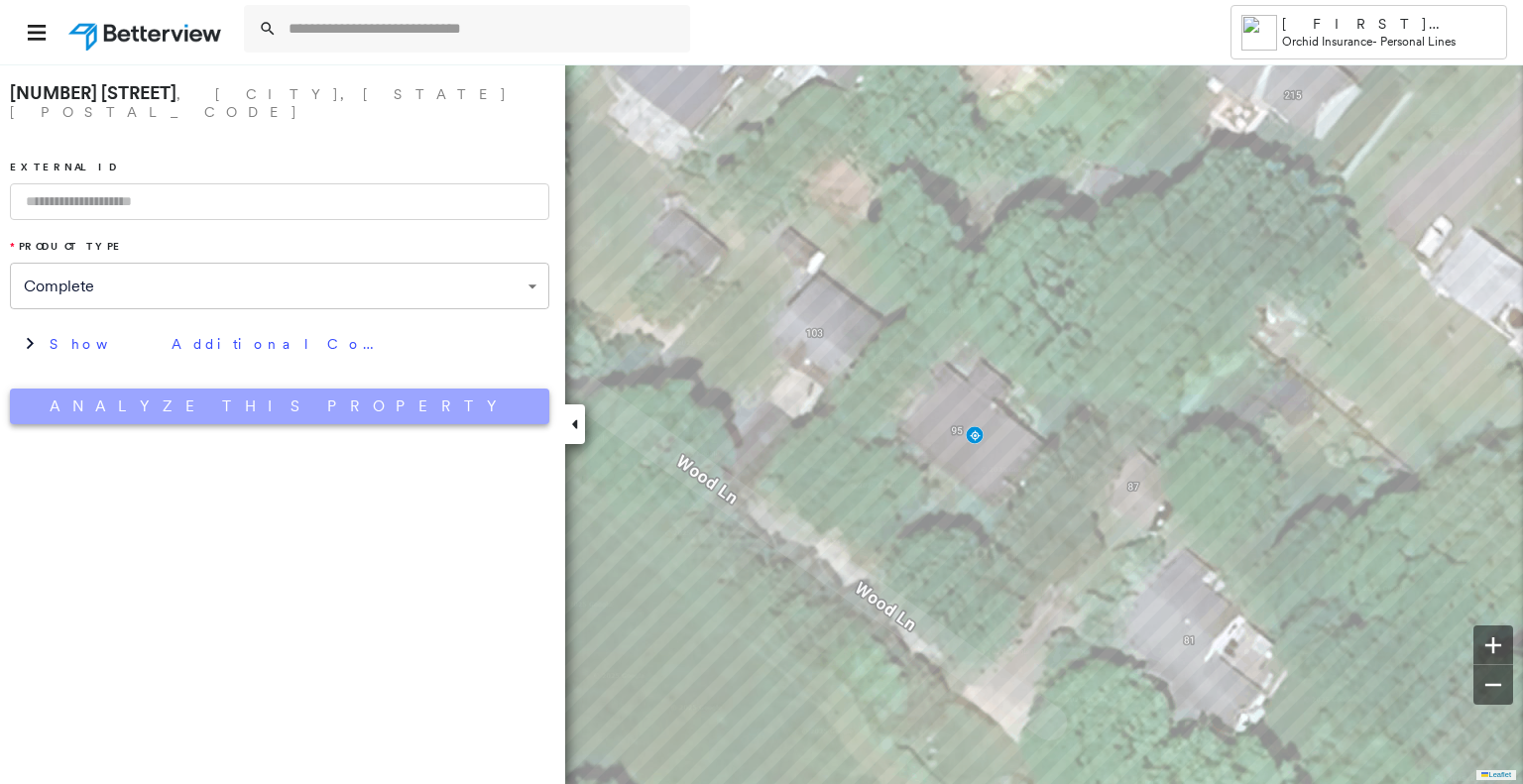 click on "Analyze This Property" at bounding box center (280, 406) 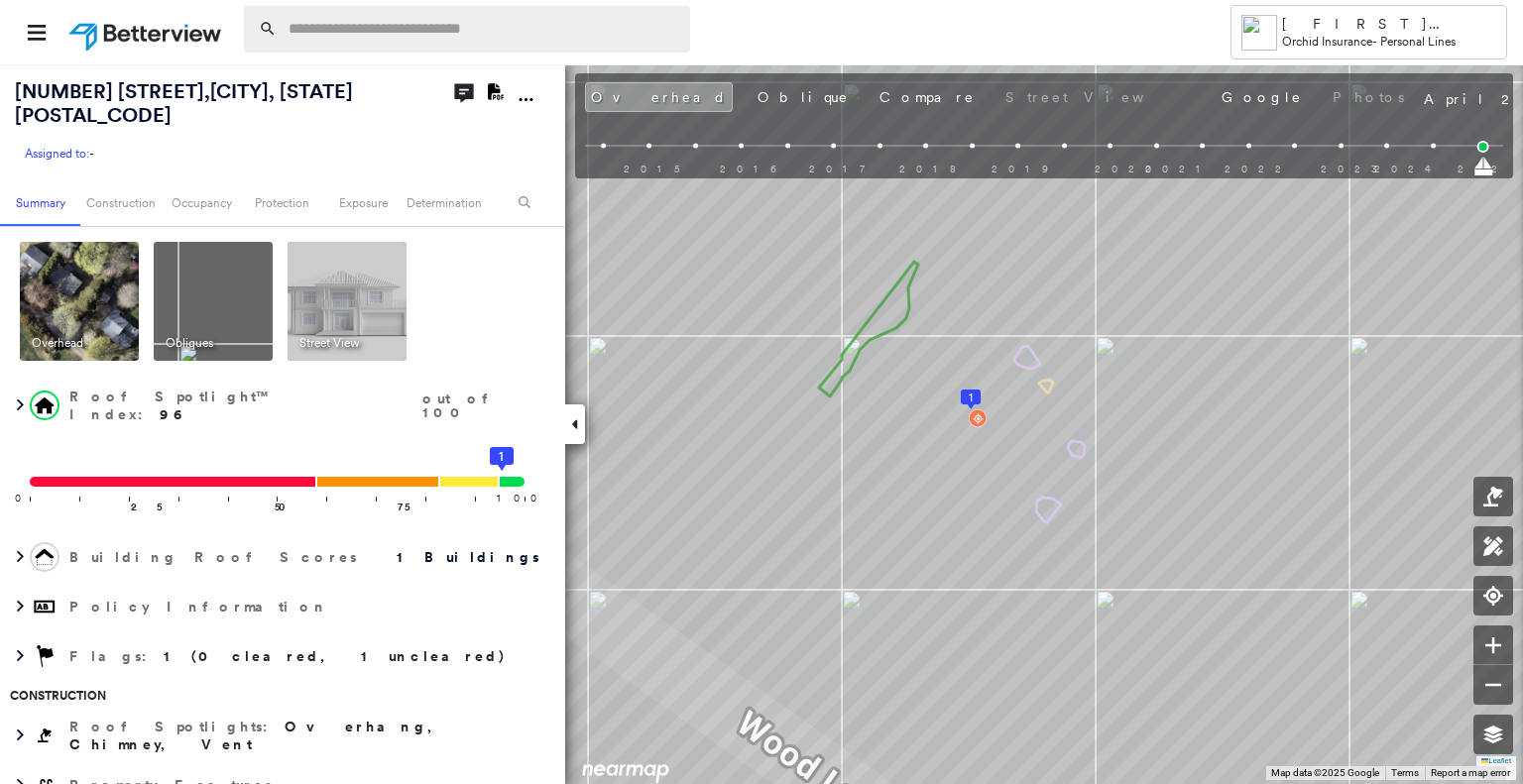 click at bounding box center (483, 29) 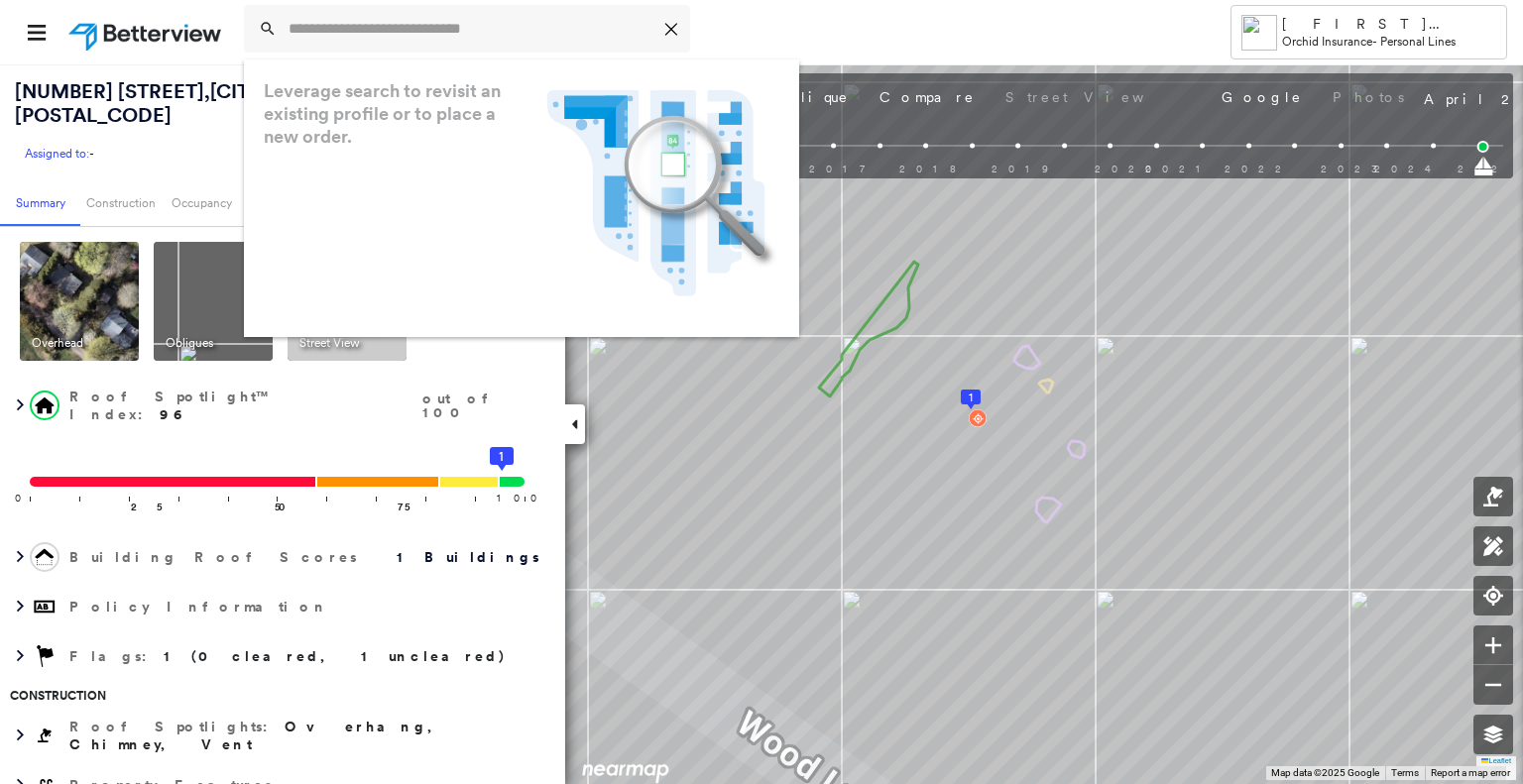 paste on "**********" 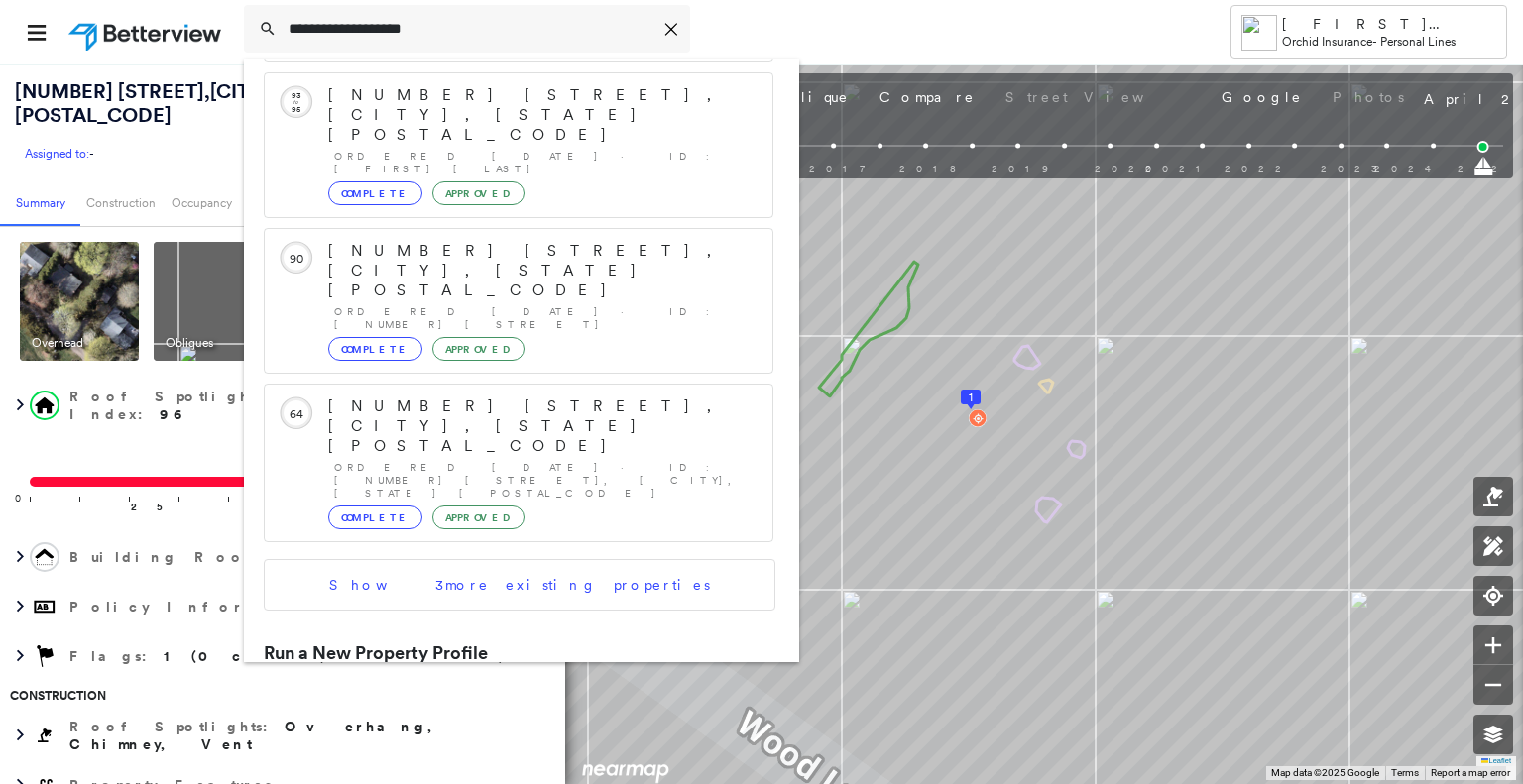 scroll, scrollTop: 496, scrollLeft: 0, axis: vertical 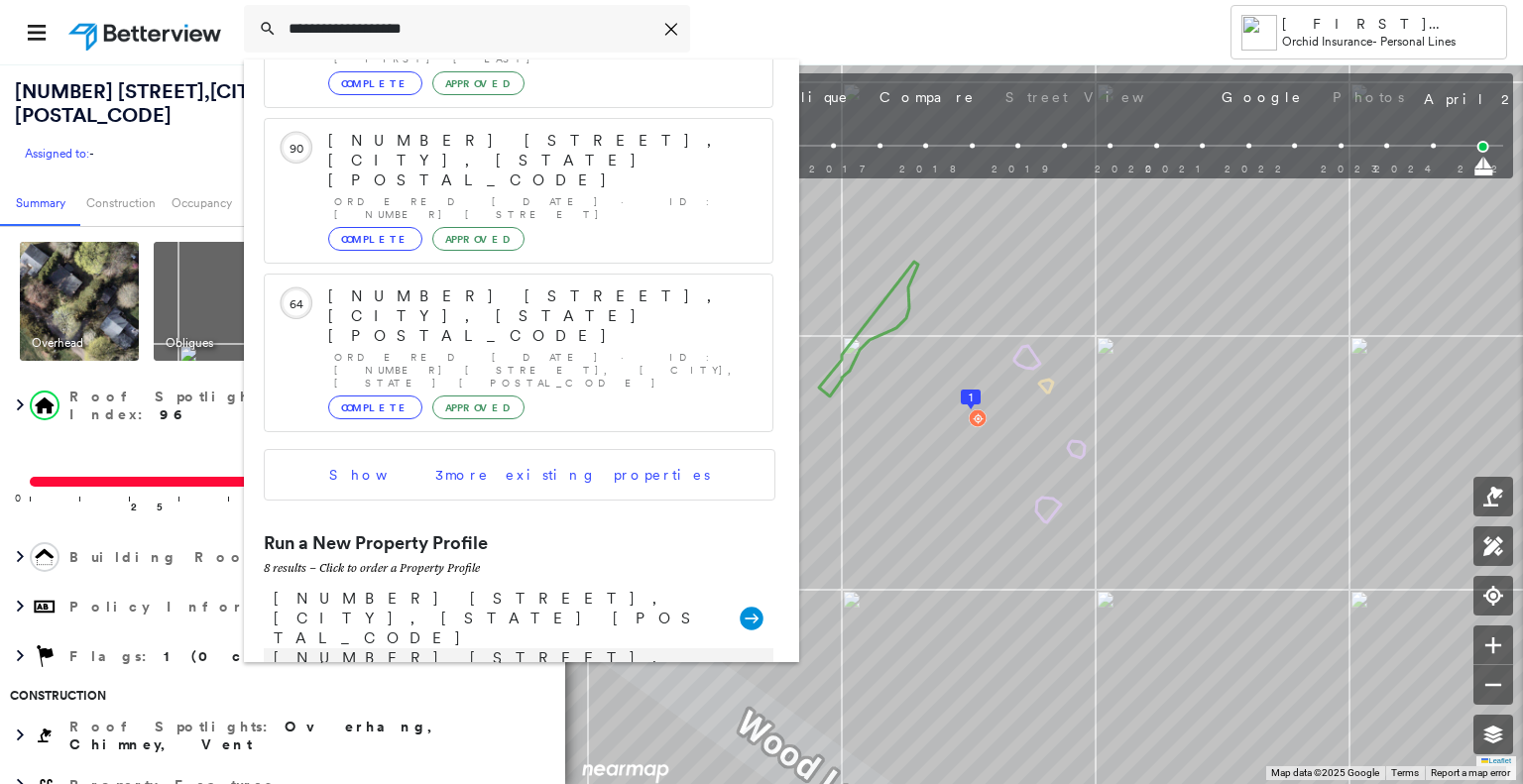 type on "**********" 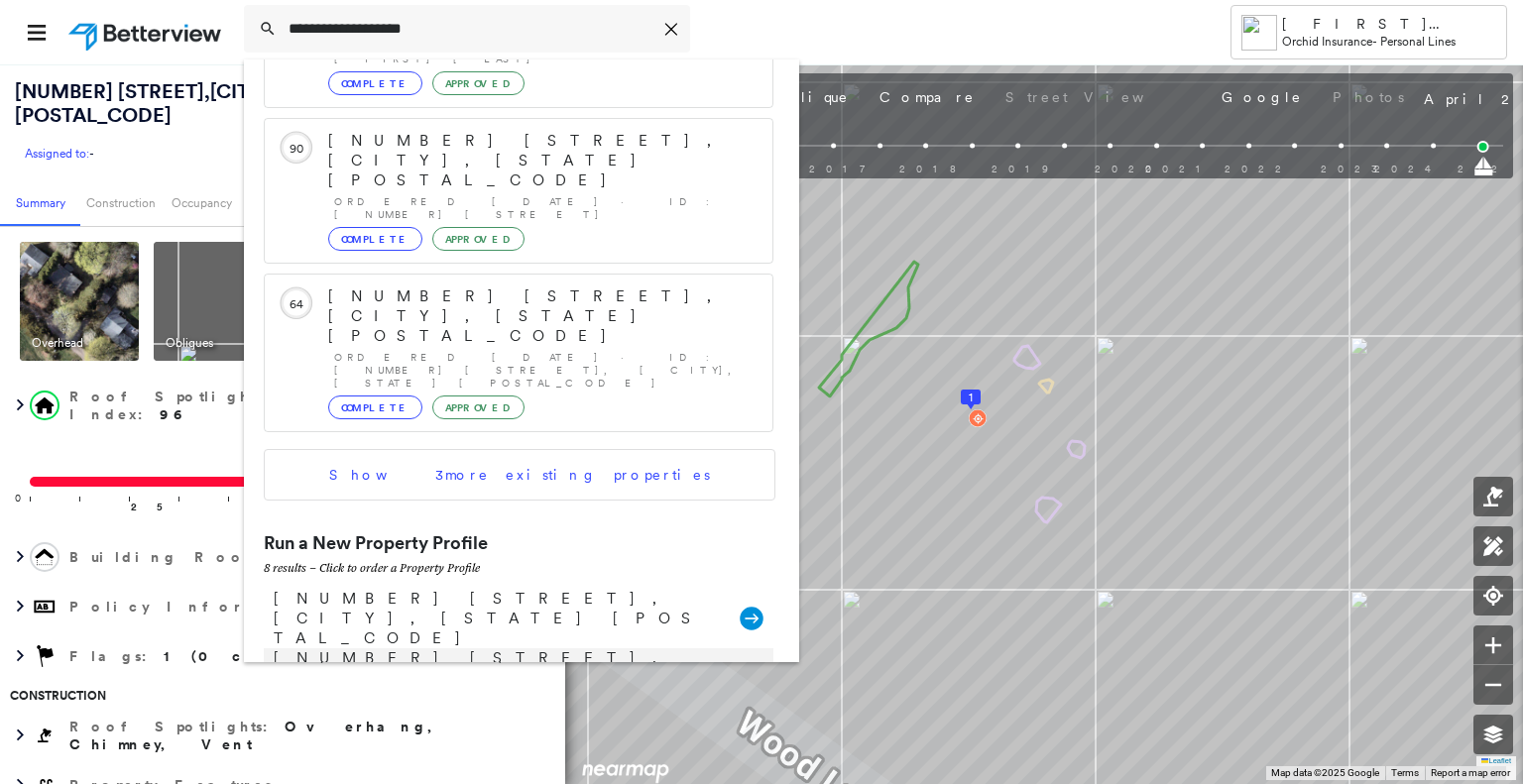 click on "[NUMBER] [STREET], [CITY], [STATE] [POSTAL_CODE]" at bounding box center [497, 678] 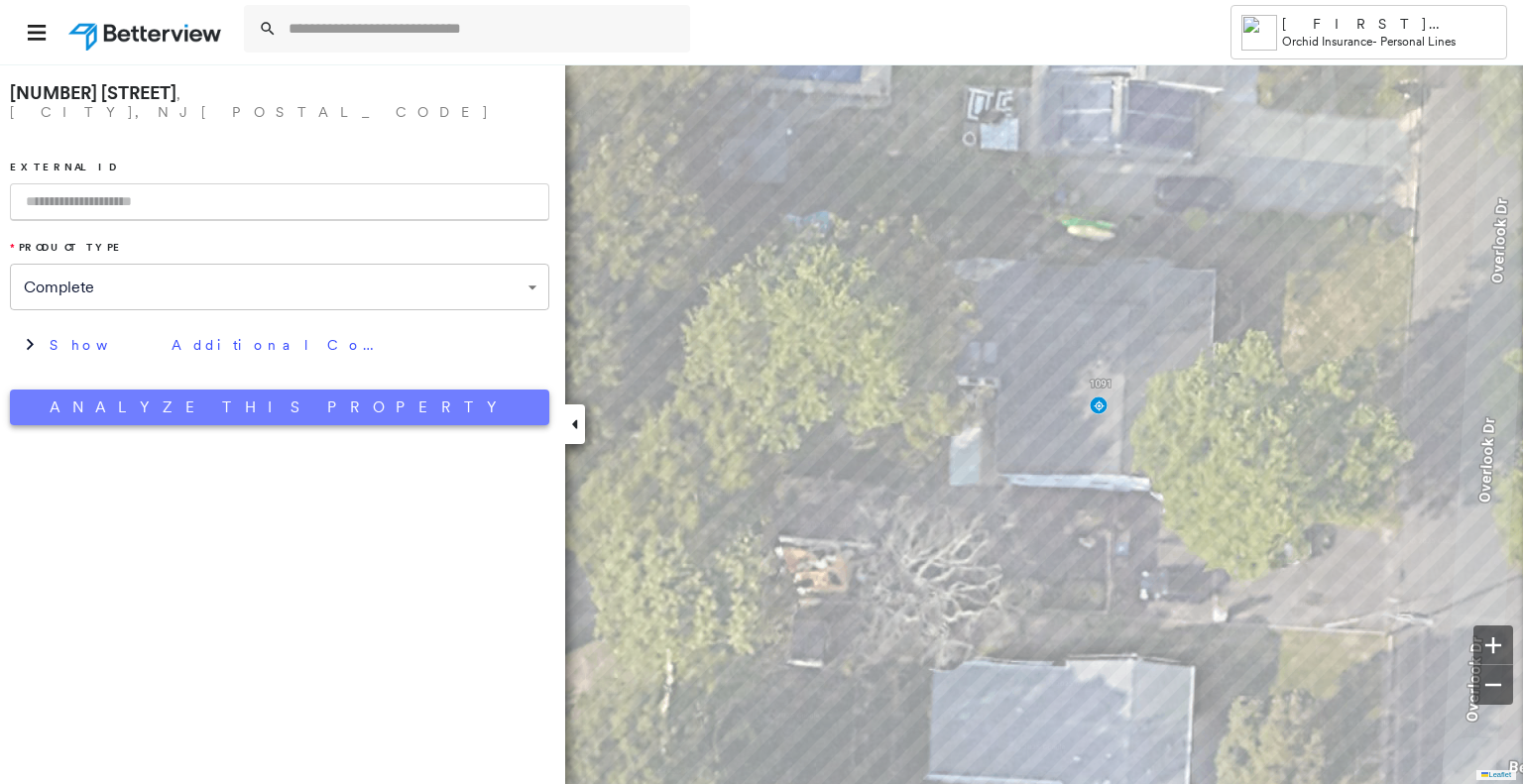 click on "Analyze This Property" at bounding box center (280, 407) 